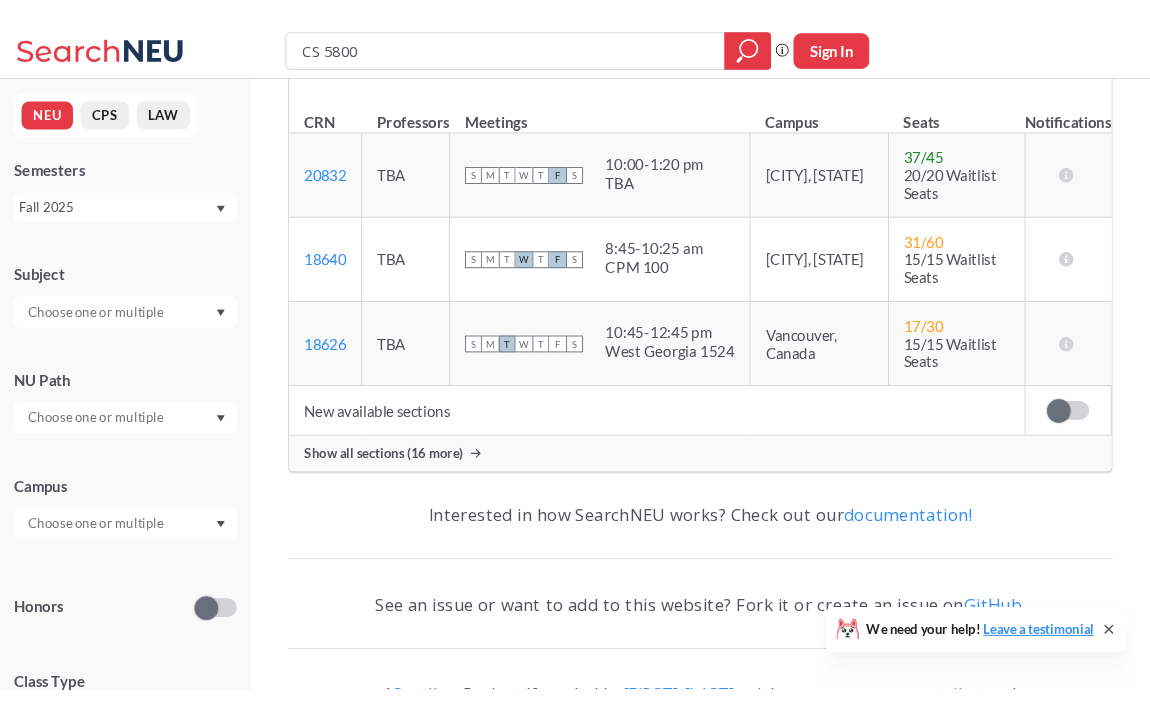 scroll, scrollTop: 197, scrollLeft: 0, axis: vertical 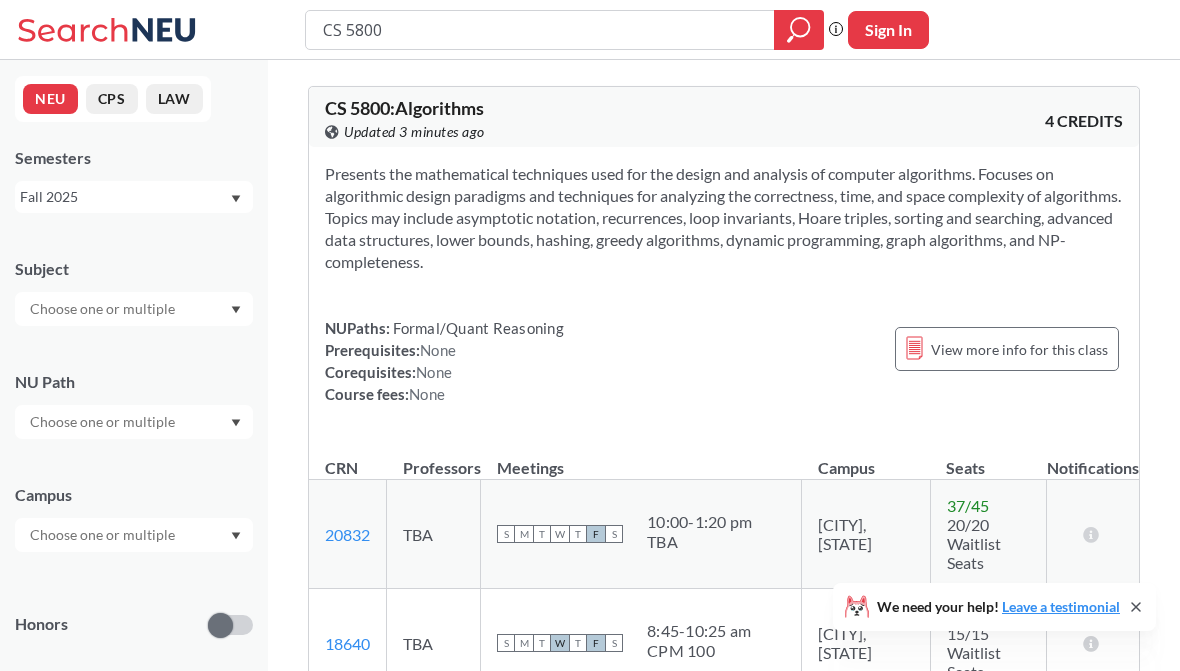 drag, startPoint x: 567, startPoint y: 265, endPoint x: 303, endPoint y: 153, distance: 286.77518 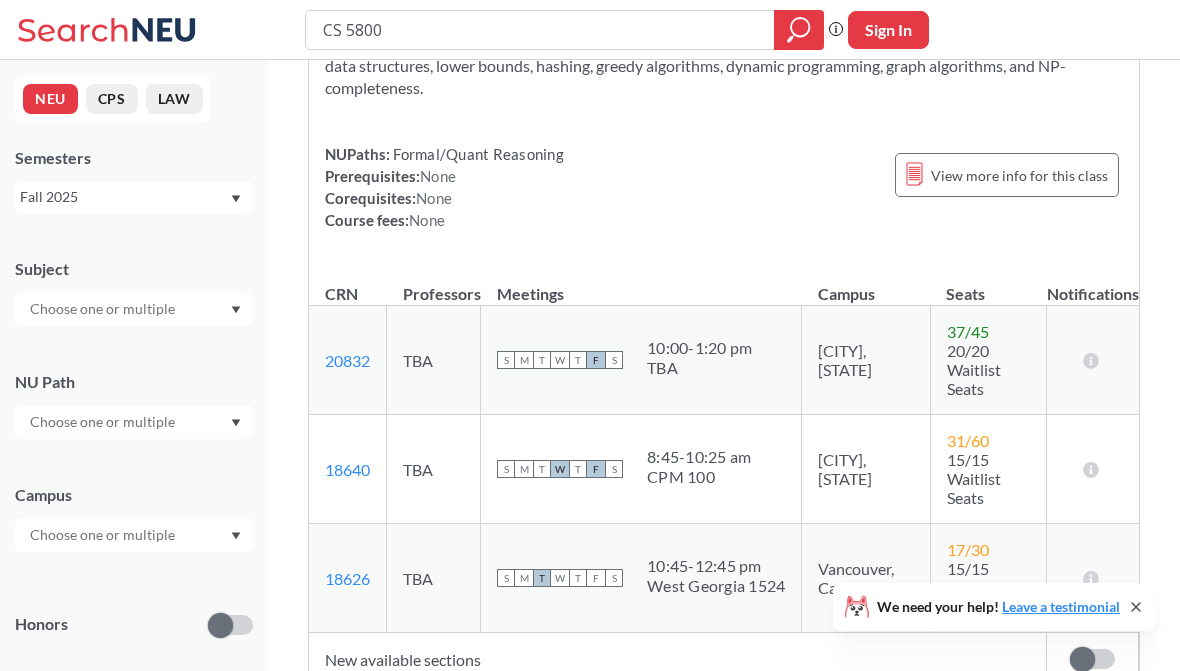 scroll, scrollTop: 0, scrollLeft: 0, axis: both 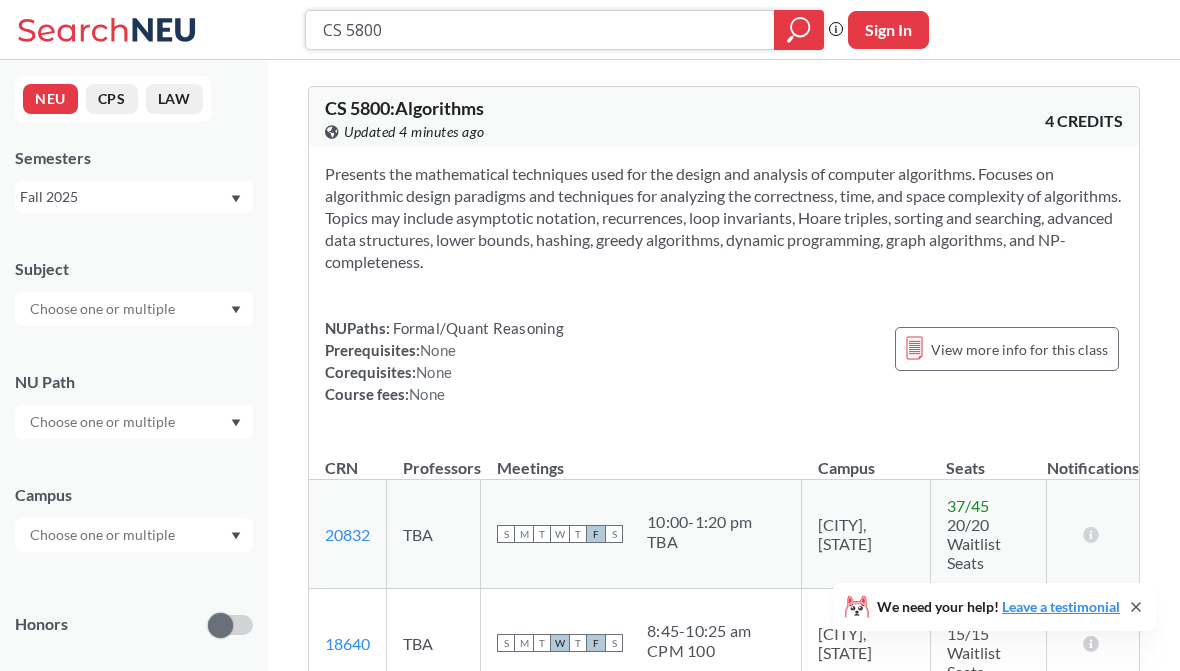 click on "CS 5800" at bounding box center [540, 30] 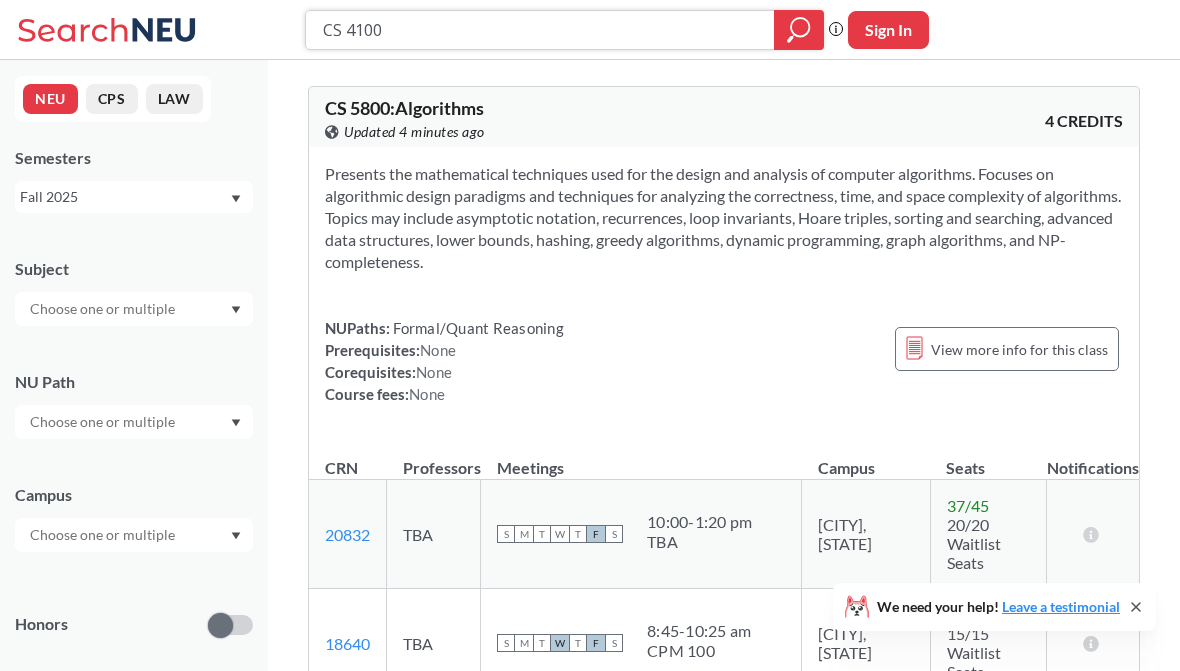 type on "CS 4100" 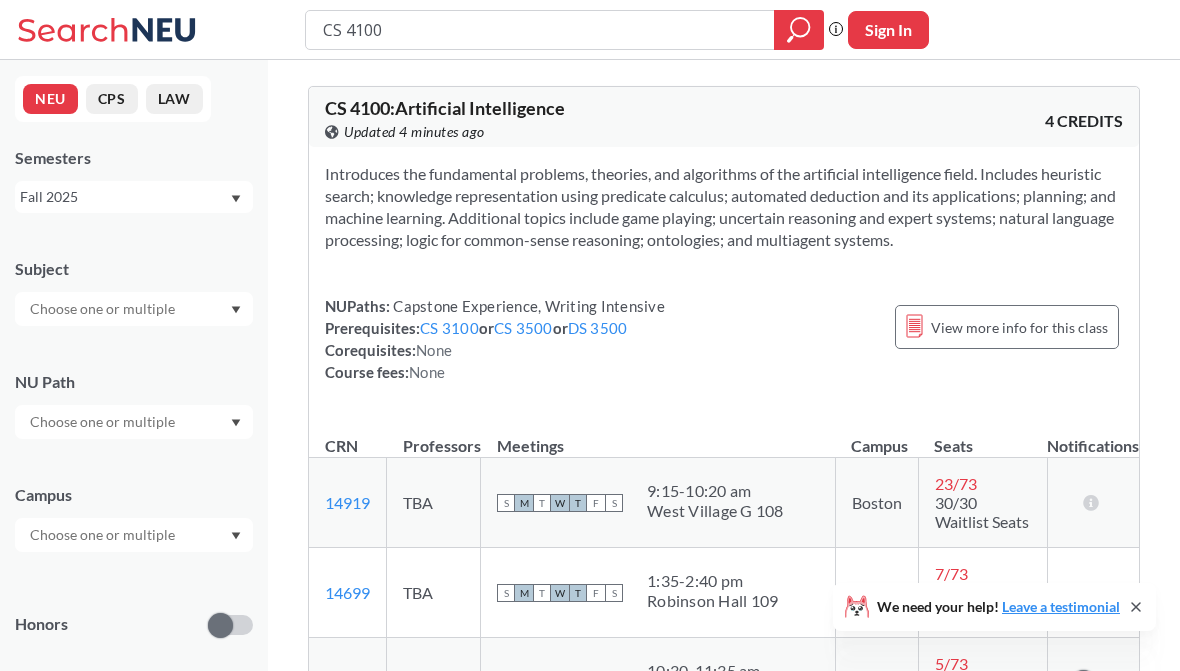 drag, startPoint x: 969, startPoint y: 244, endPoint x: 317, endPoint y: 153, distance: 658.3198 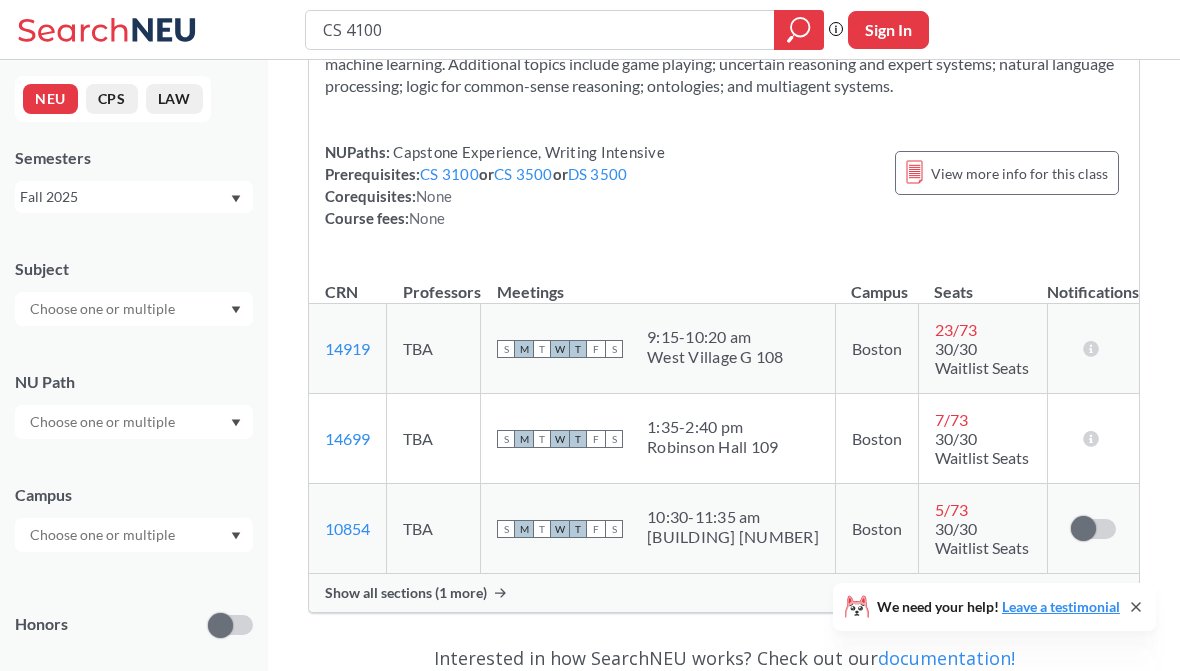 scroll, scrollTop: 164, scrollLeft: 0, axis: vertical 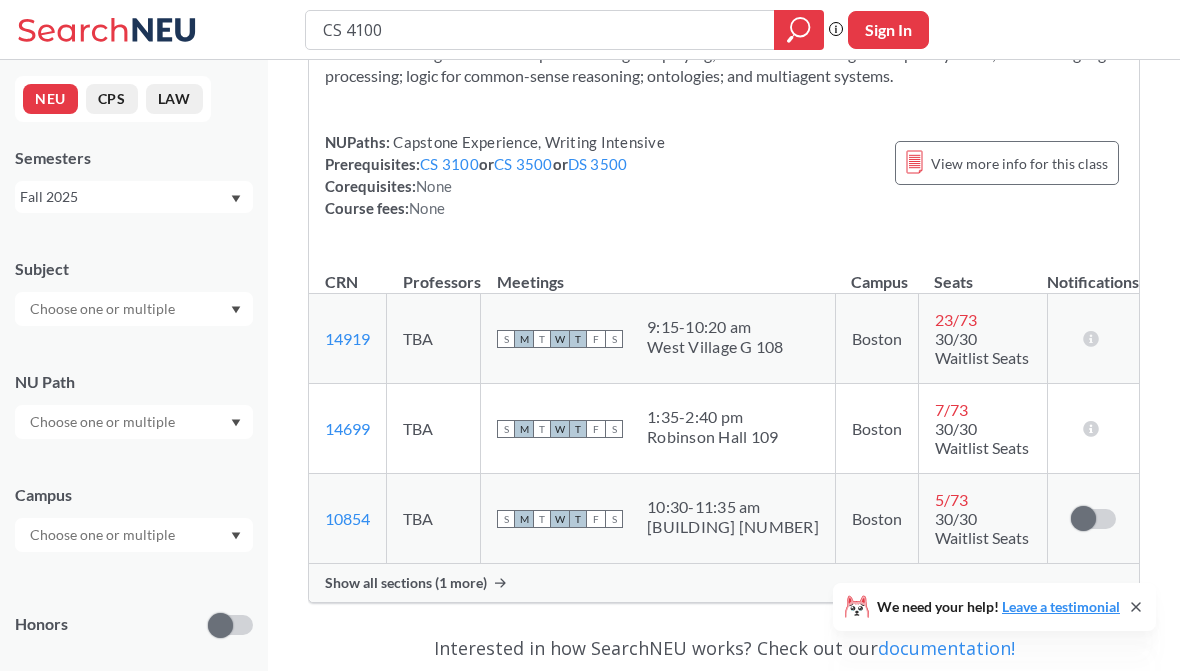 click on "W" at bounding box center [560, 339] 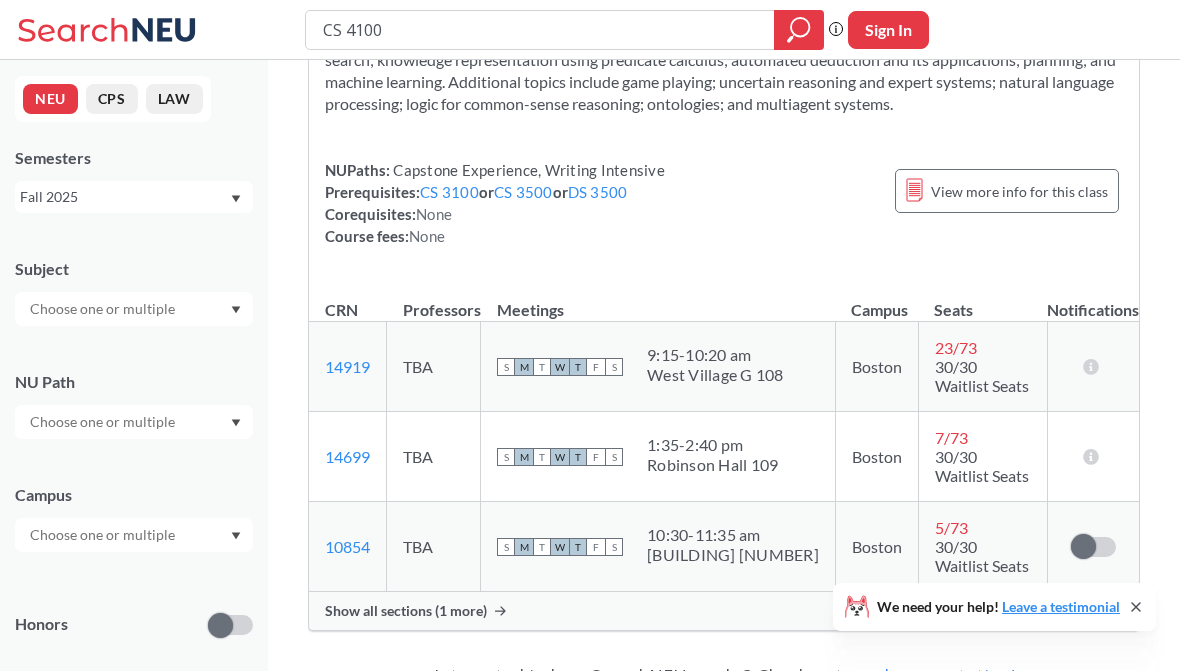 scroll, scrollTop: 144, scrollLeft: 0, axis: vertical 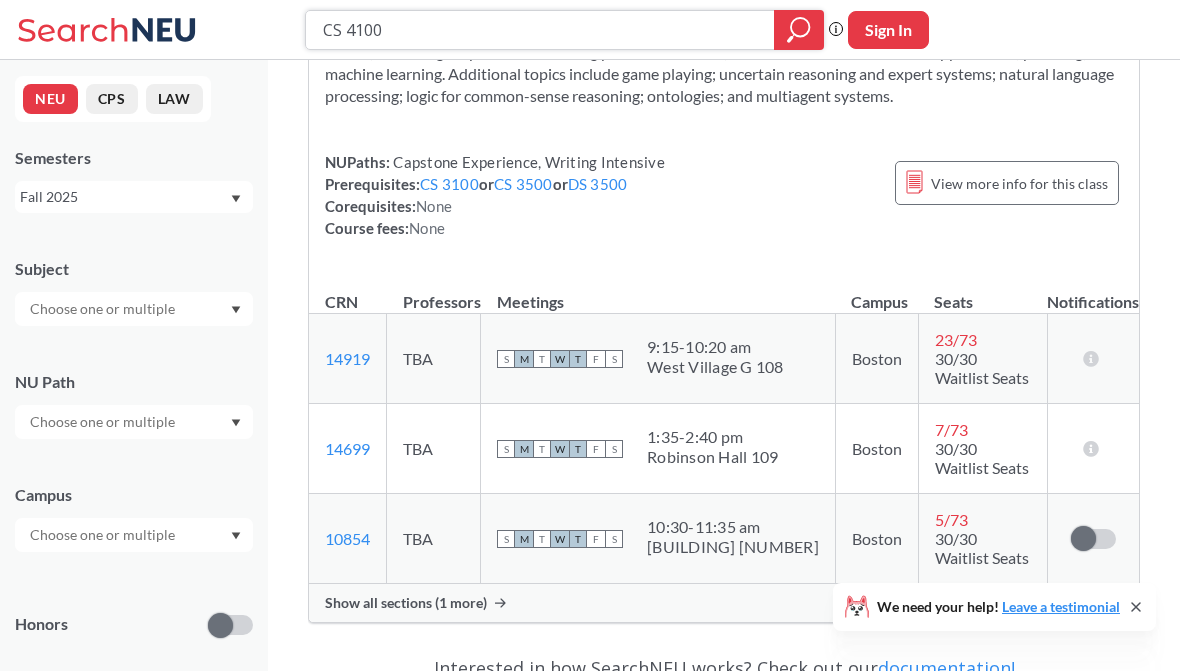 click on "CS 4100" at bounding box center (540, 30) 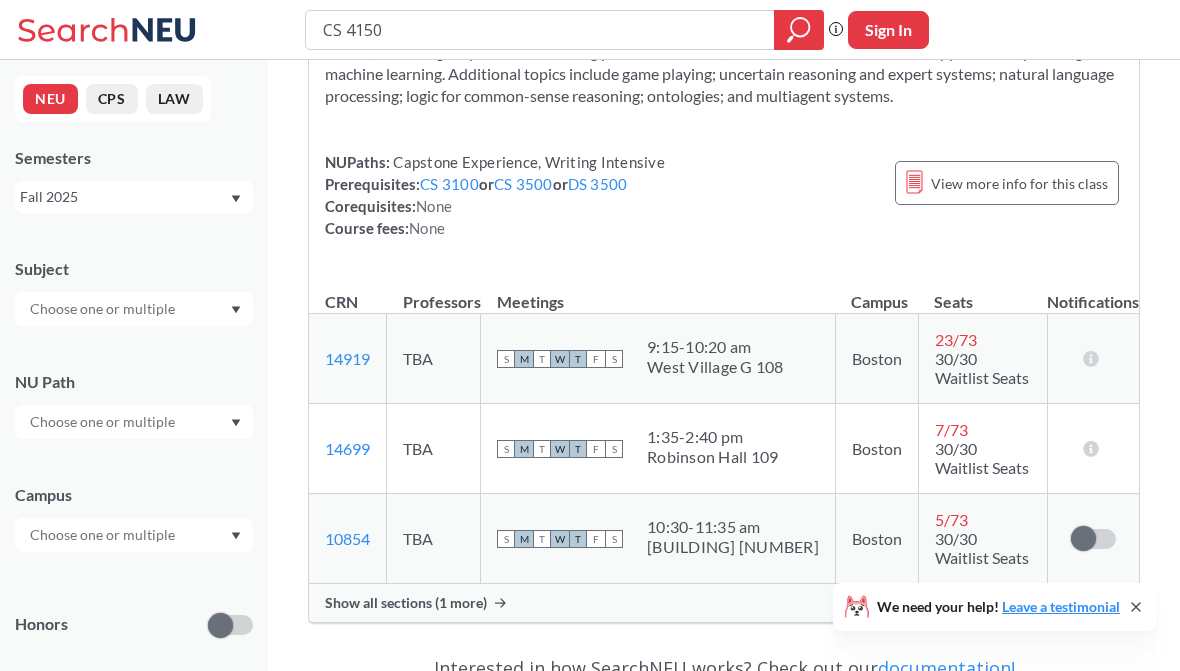 scroll, scrollTop: 0, scrollLeft: 0, axis: both 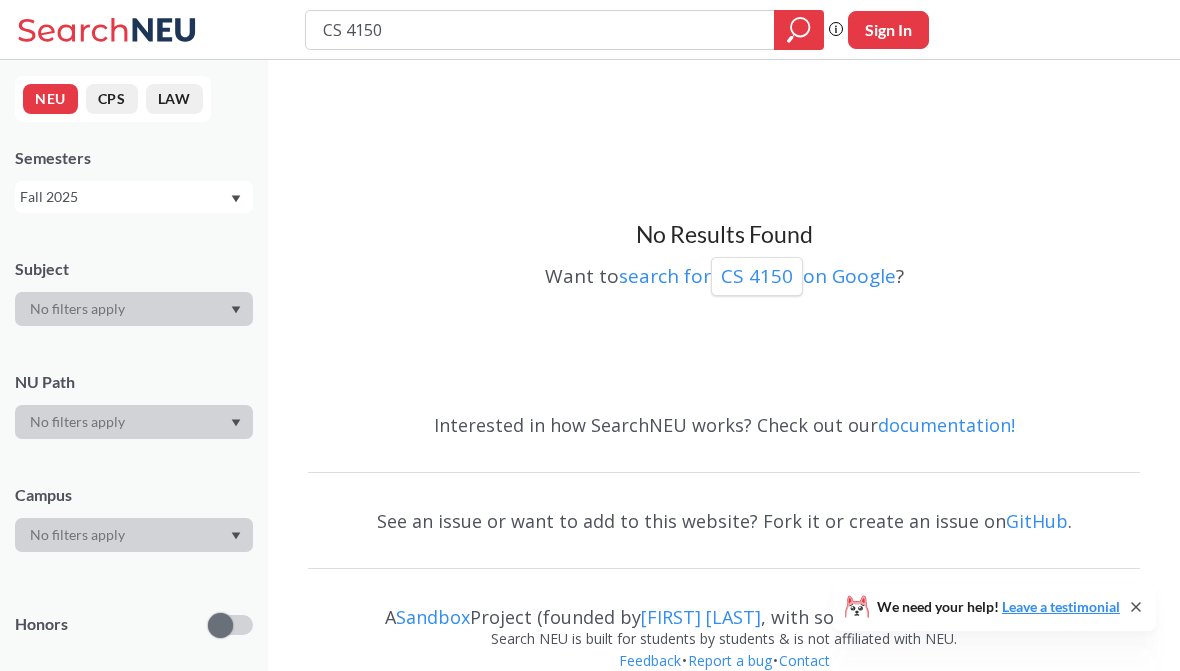 click on "CS 4150" at bounding box center [540, 30] 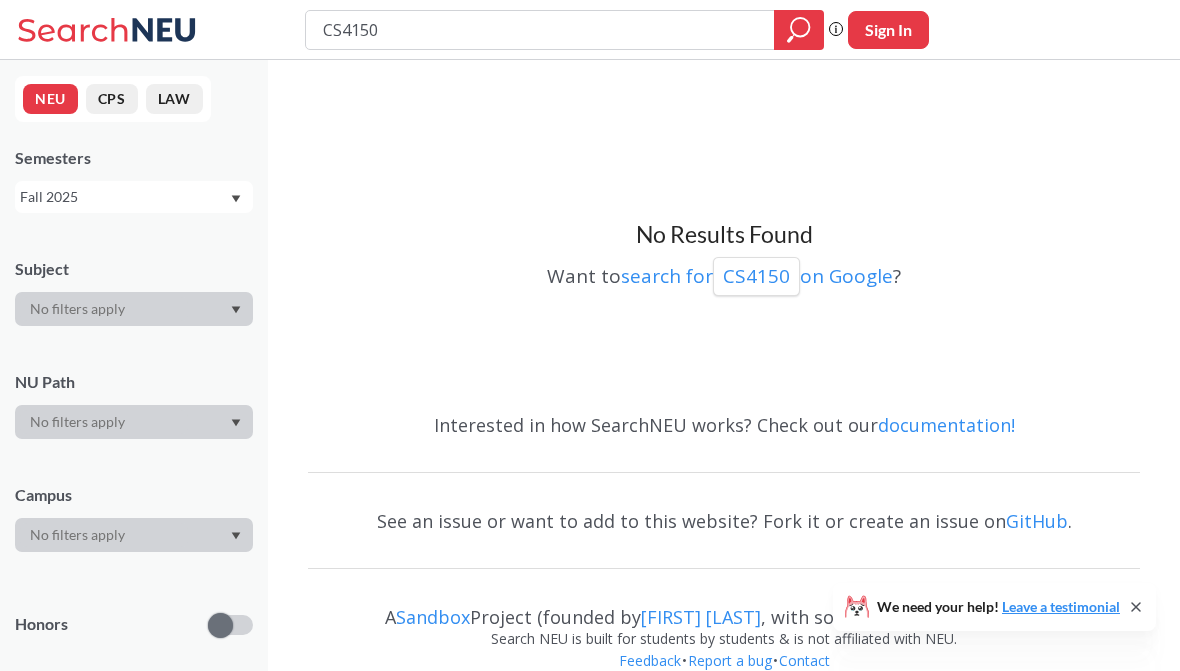 drag, startPoint x: 391, startPoint y: 31, endPoint x: 324, endPoint y: 26, distance: 67.18631 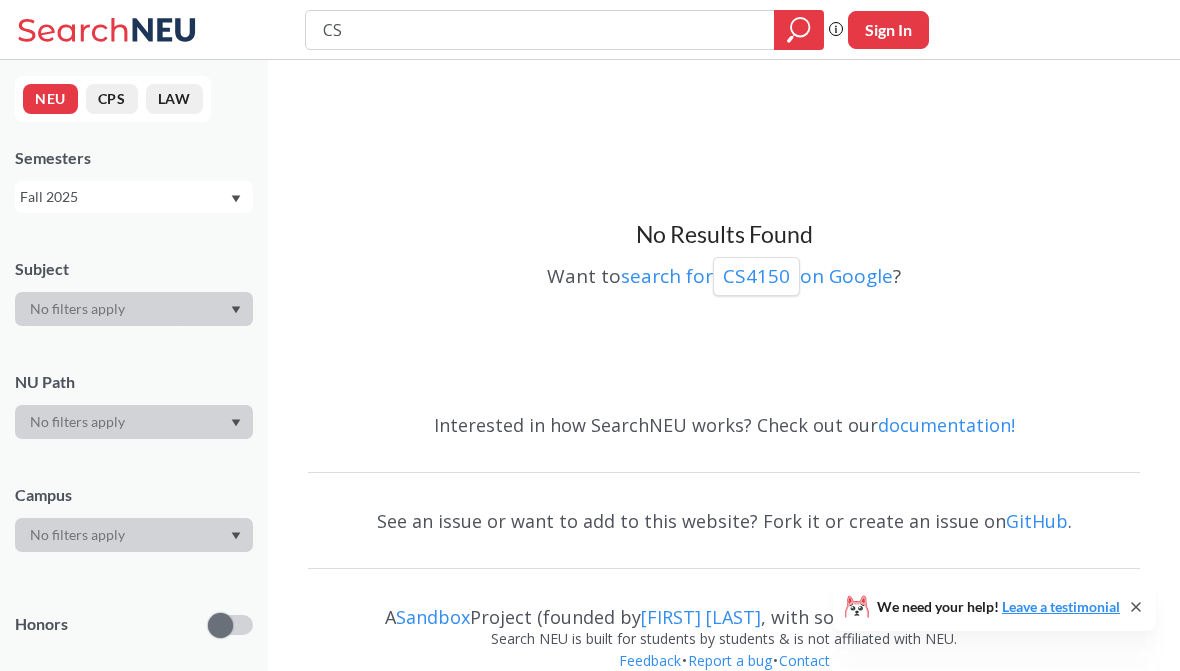 type on "CS" 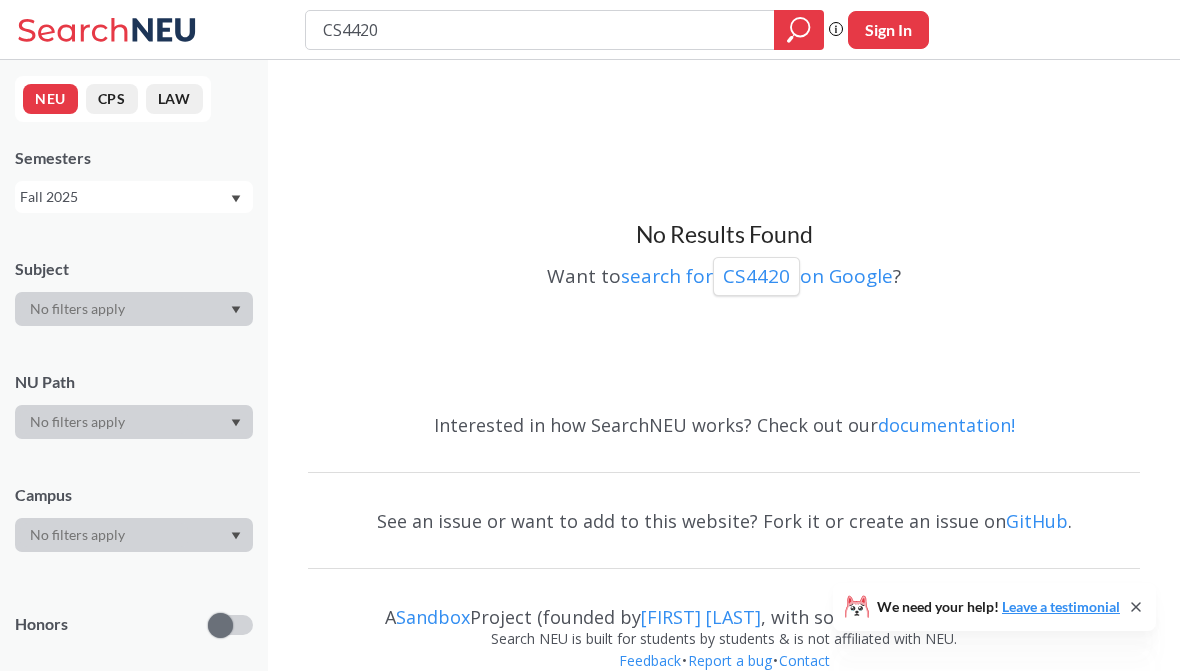 click on "CS4420" at bounding box center (540, 30) 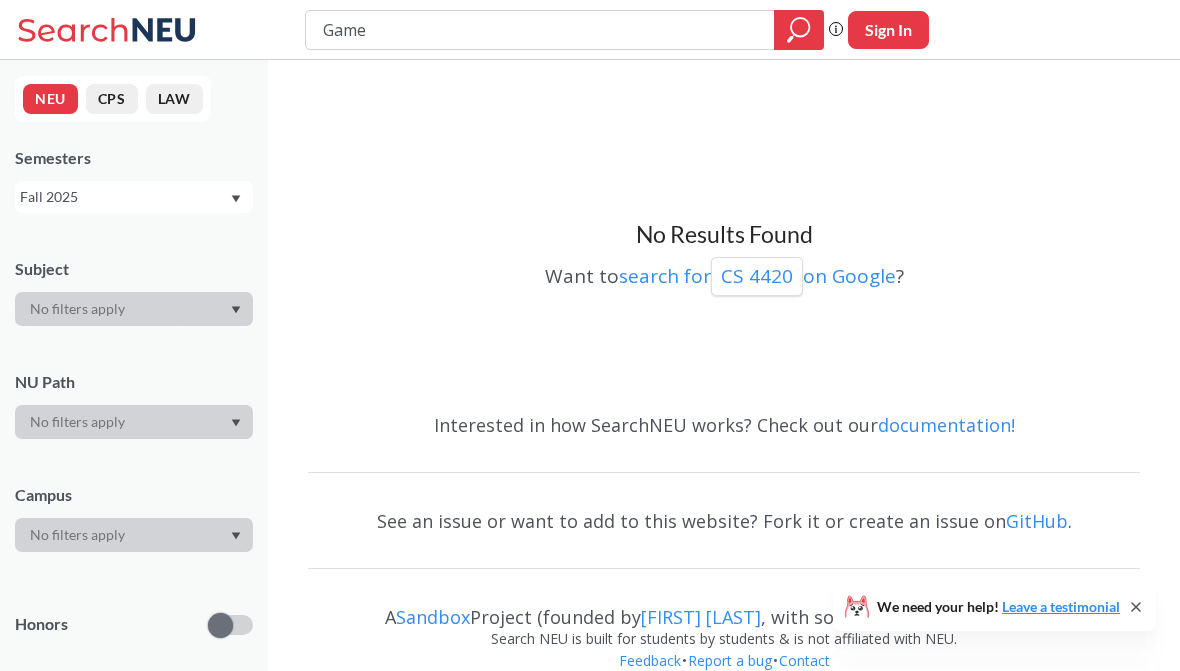 type on "Game" 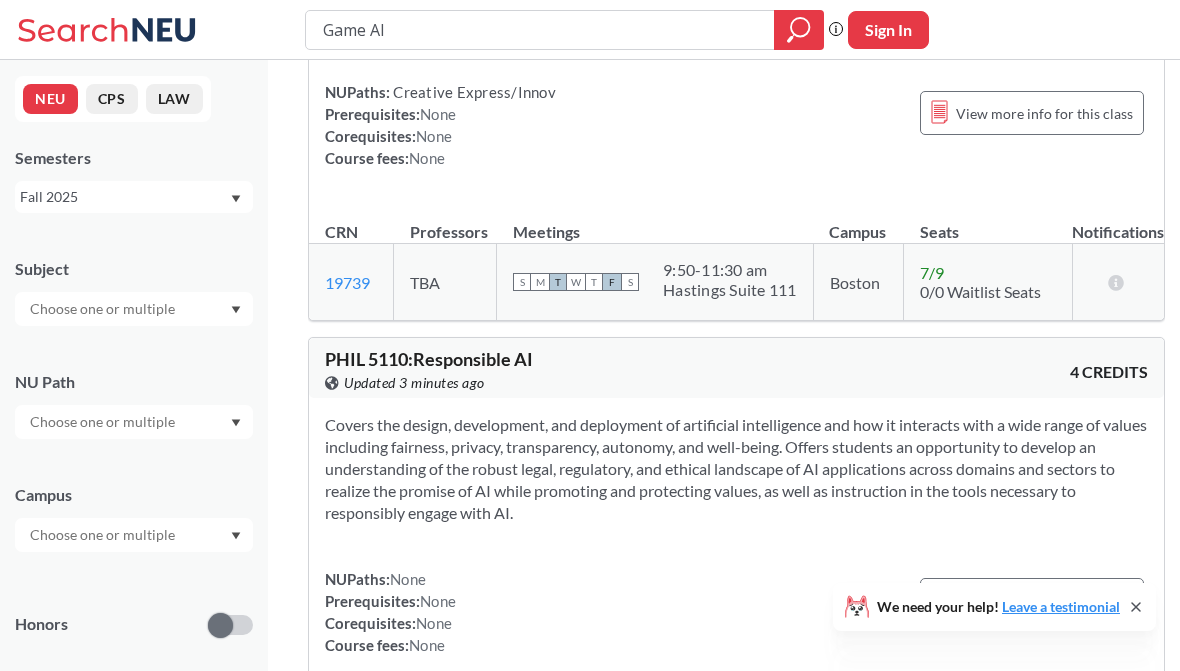 scroll, scrollTop: 5398, scrollLeft: 0, axis: vertical 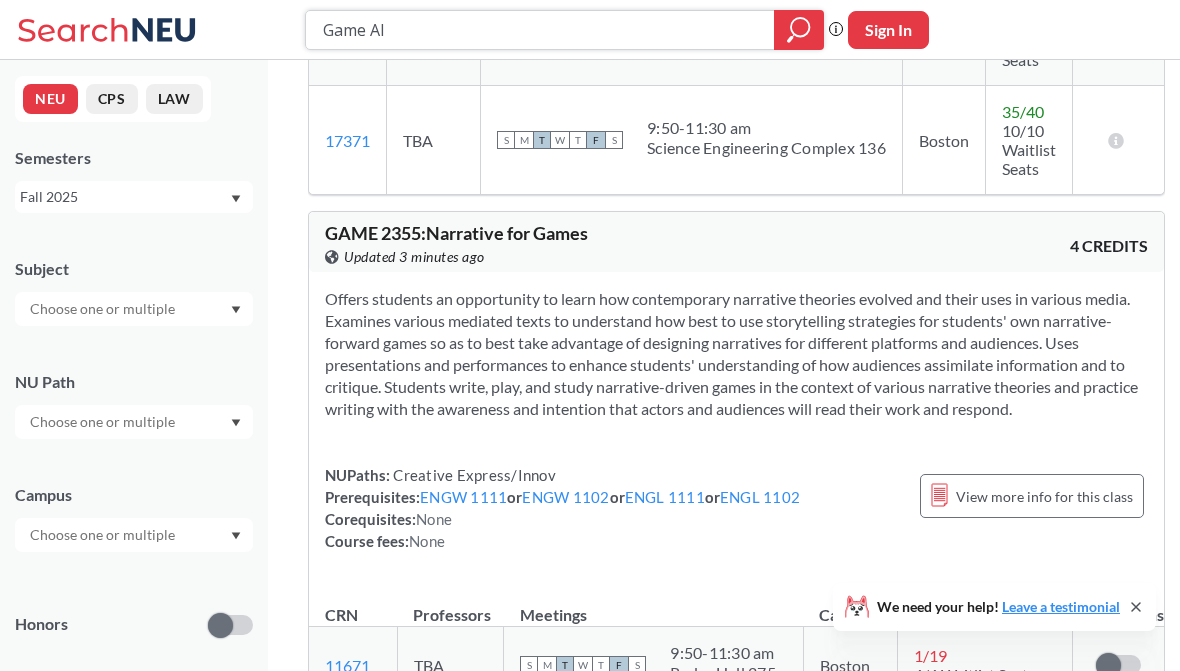 drag, startPoint x: 404, startPoint y: 28, endPoint x: 278, endPoint y: 22, distance: 126.14278 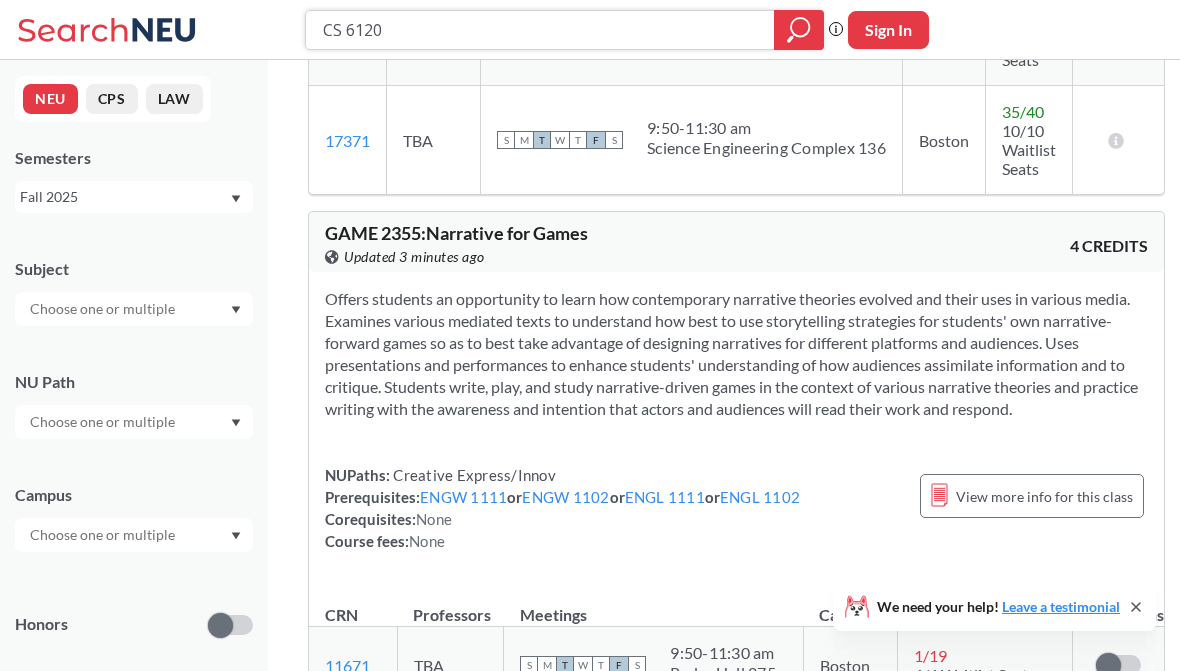 type on "CS 6120" 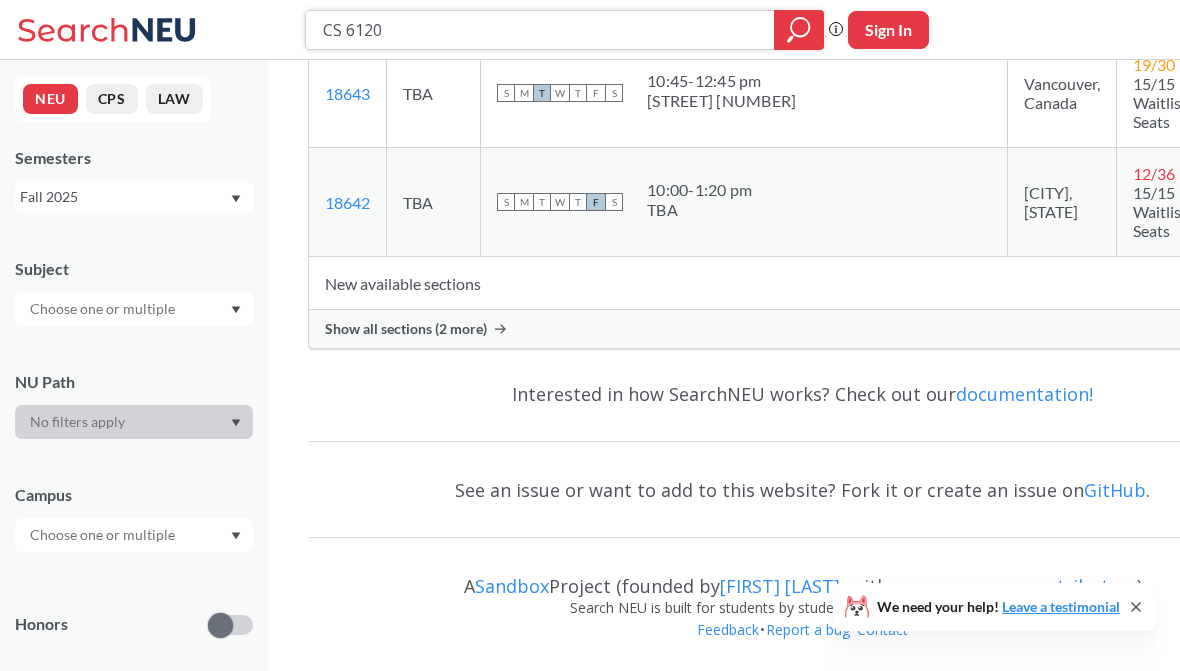 scroll, scrollTop: 0, scrollLeft: 0, axis: both 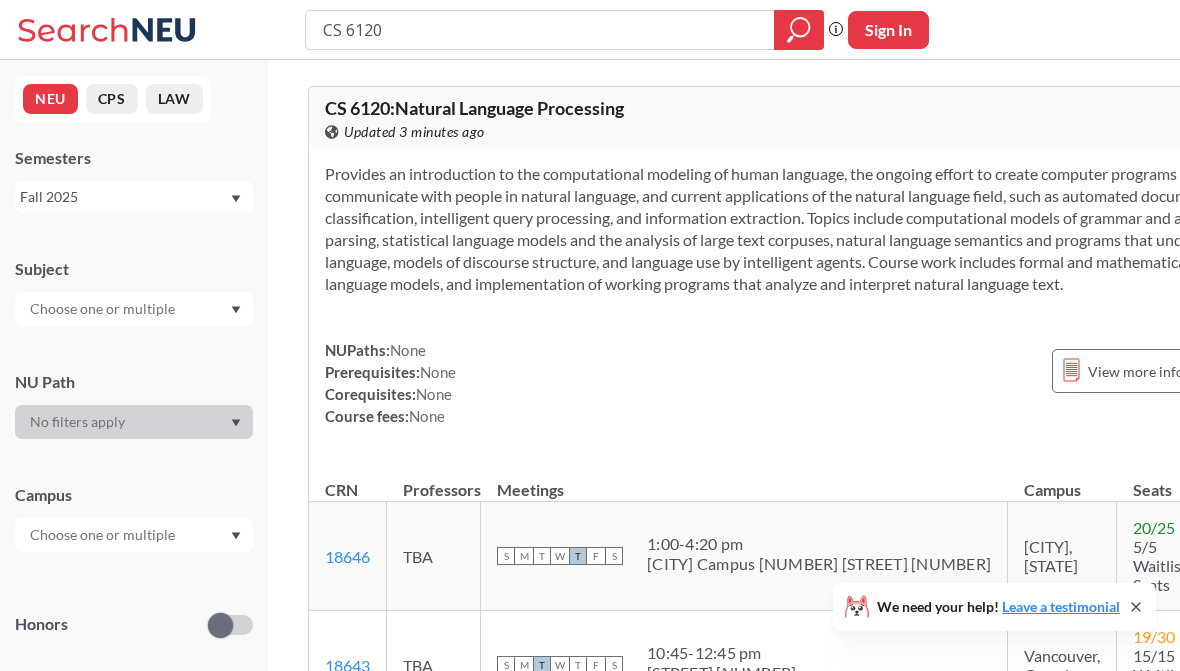 drag, startPoint x: 668, startPoint y: 309, endPoint x: 289, endPoint y: 158, distance: 407.97305 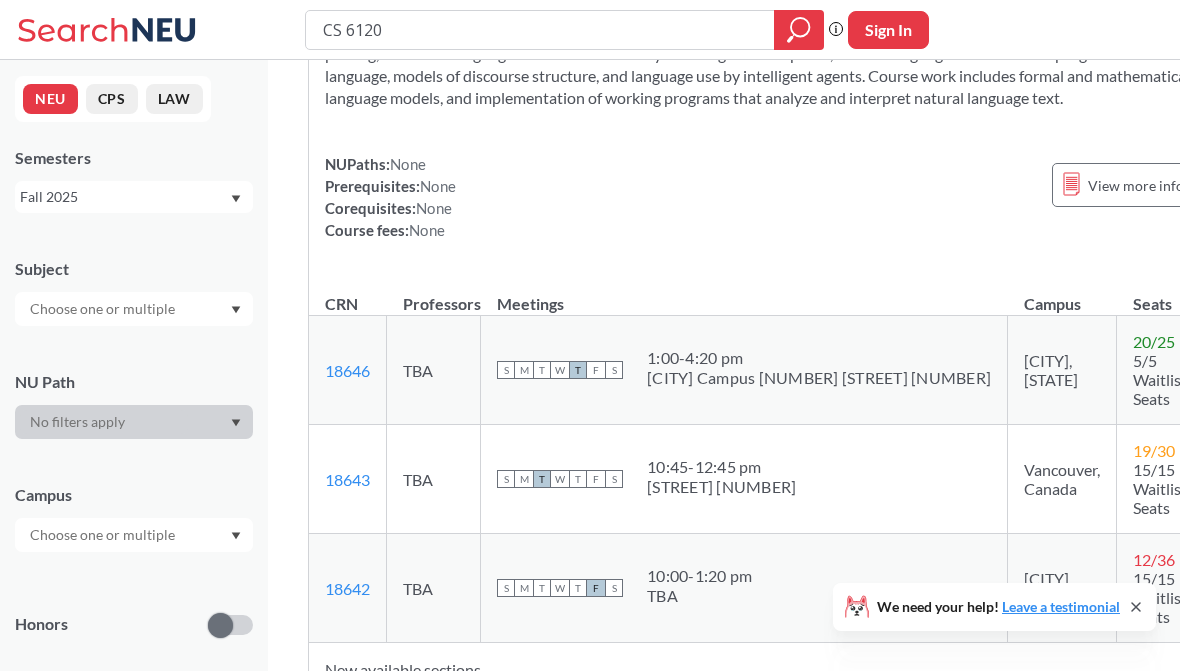 scroll, scrollTop: 142, scrollLeft: 0, axis: vertical 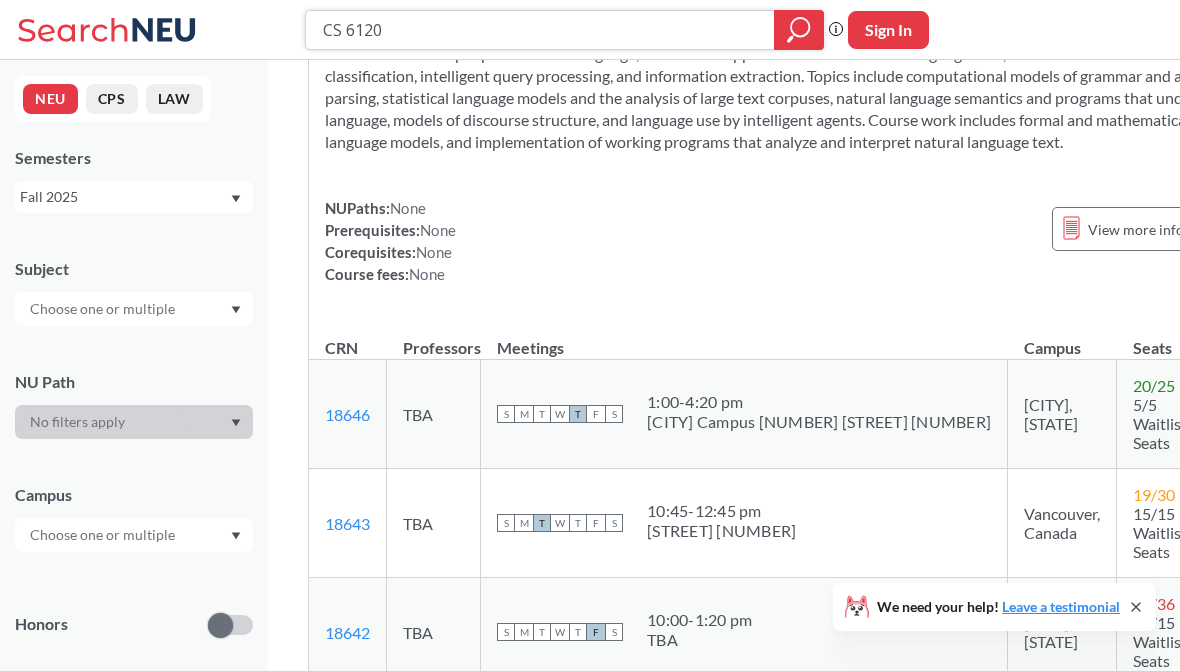 click on "CS 6120" at bounding box center (540, 30) 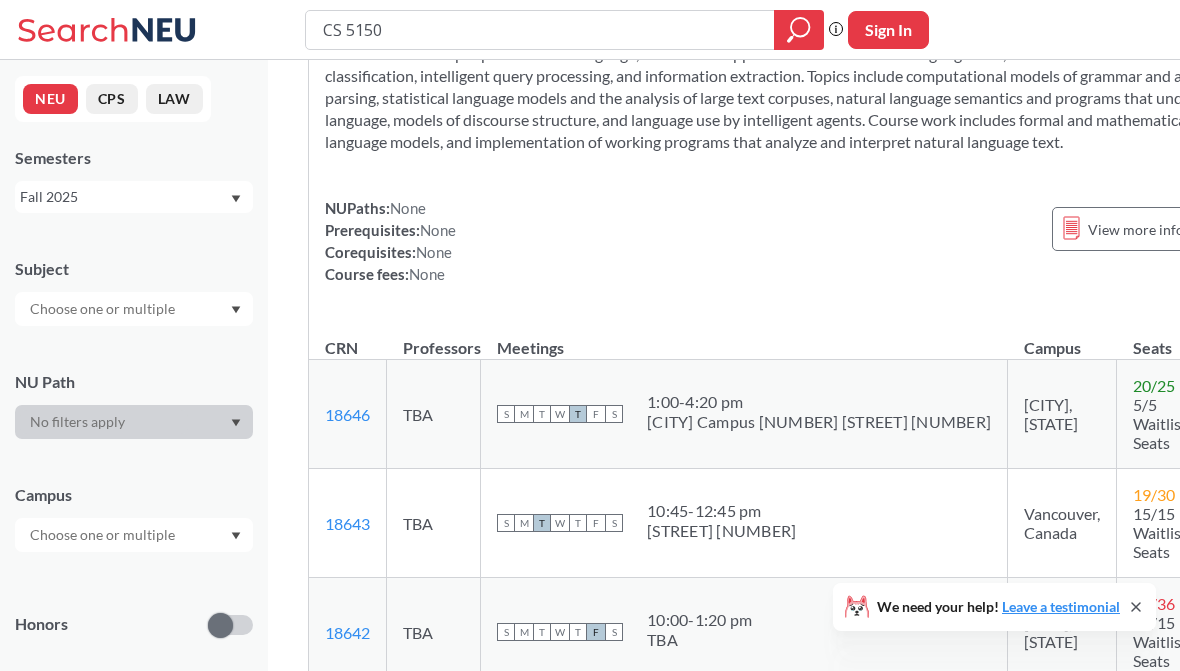 scroll, scrollTop: 0, scrollLeft: 0, axis: both 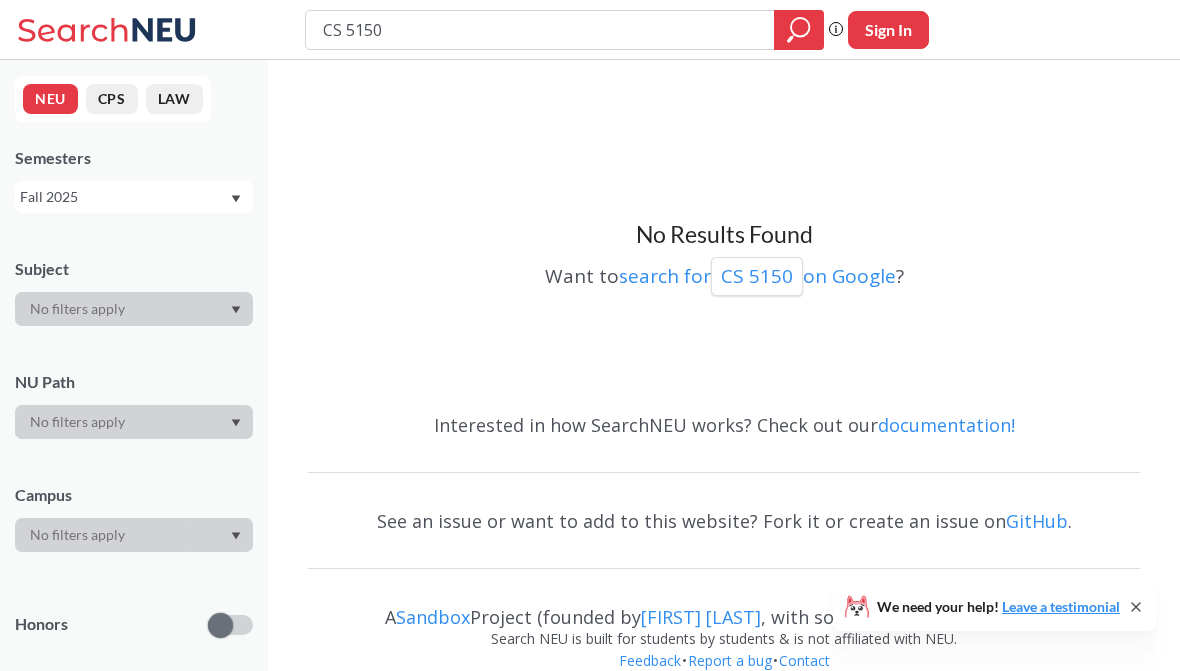 drag, startPoint x: 434, startPoint y: 37, endPoint x: 308, endPoint y: 24, distance: 126.66886 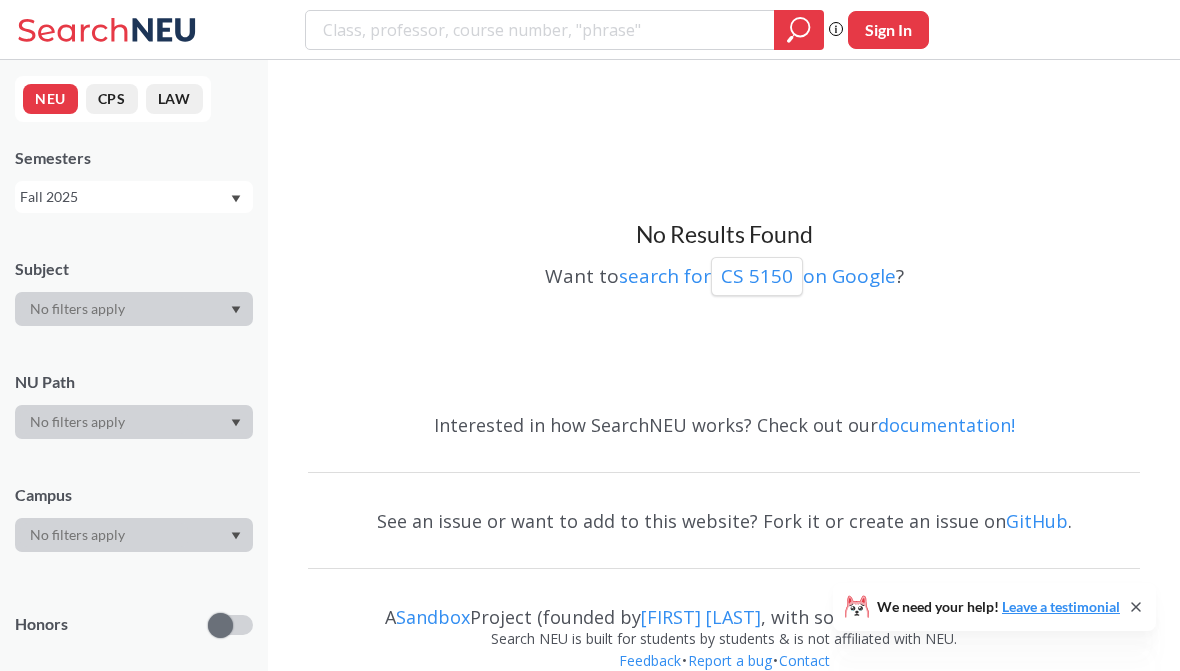 type 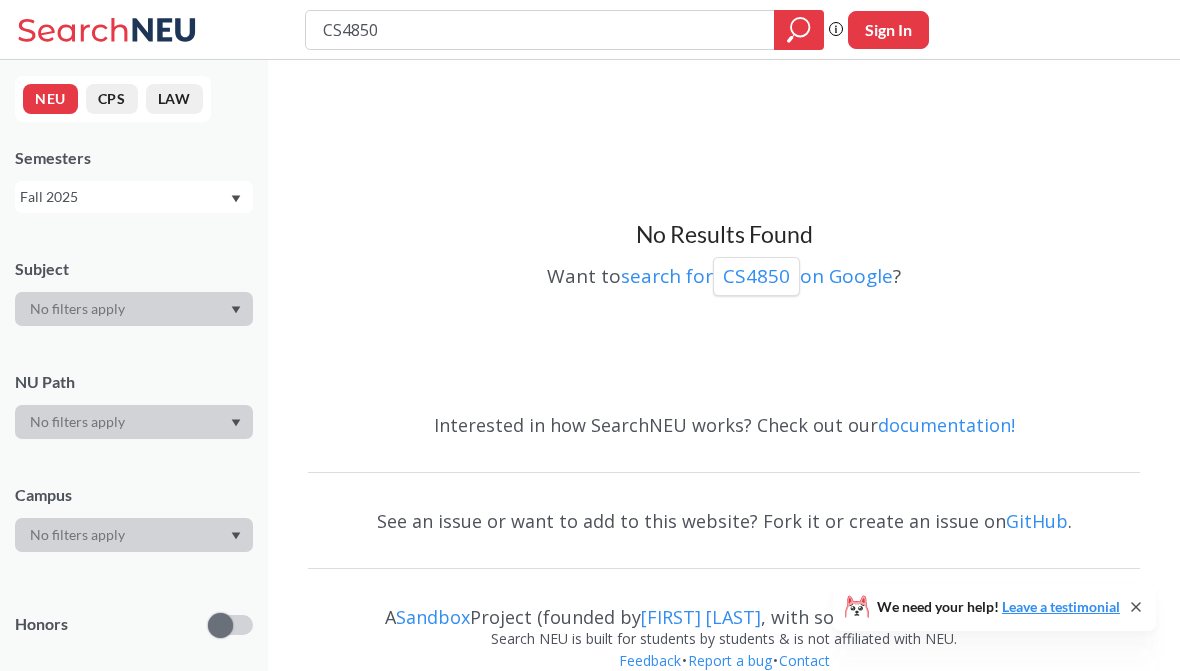 click on "CS4850" at bounding box center (540, 30) 